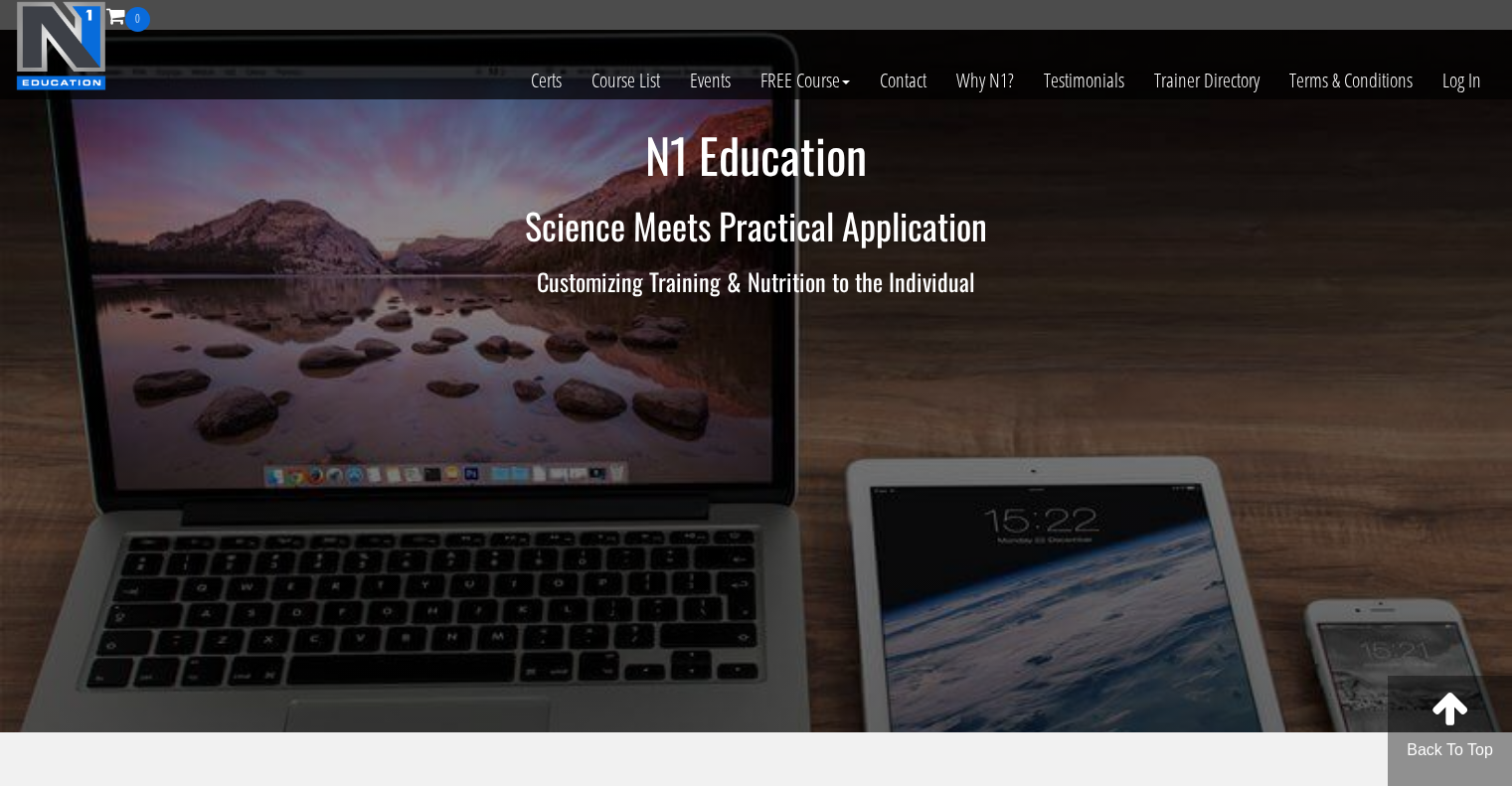 scroll, scrollTop: 0, scrollLeft: 0, axis: both 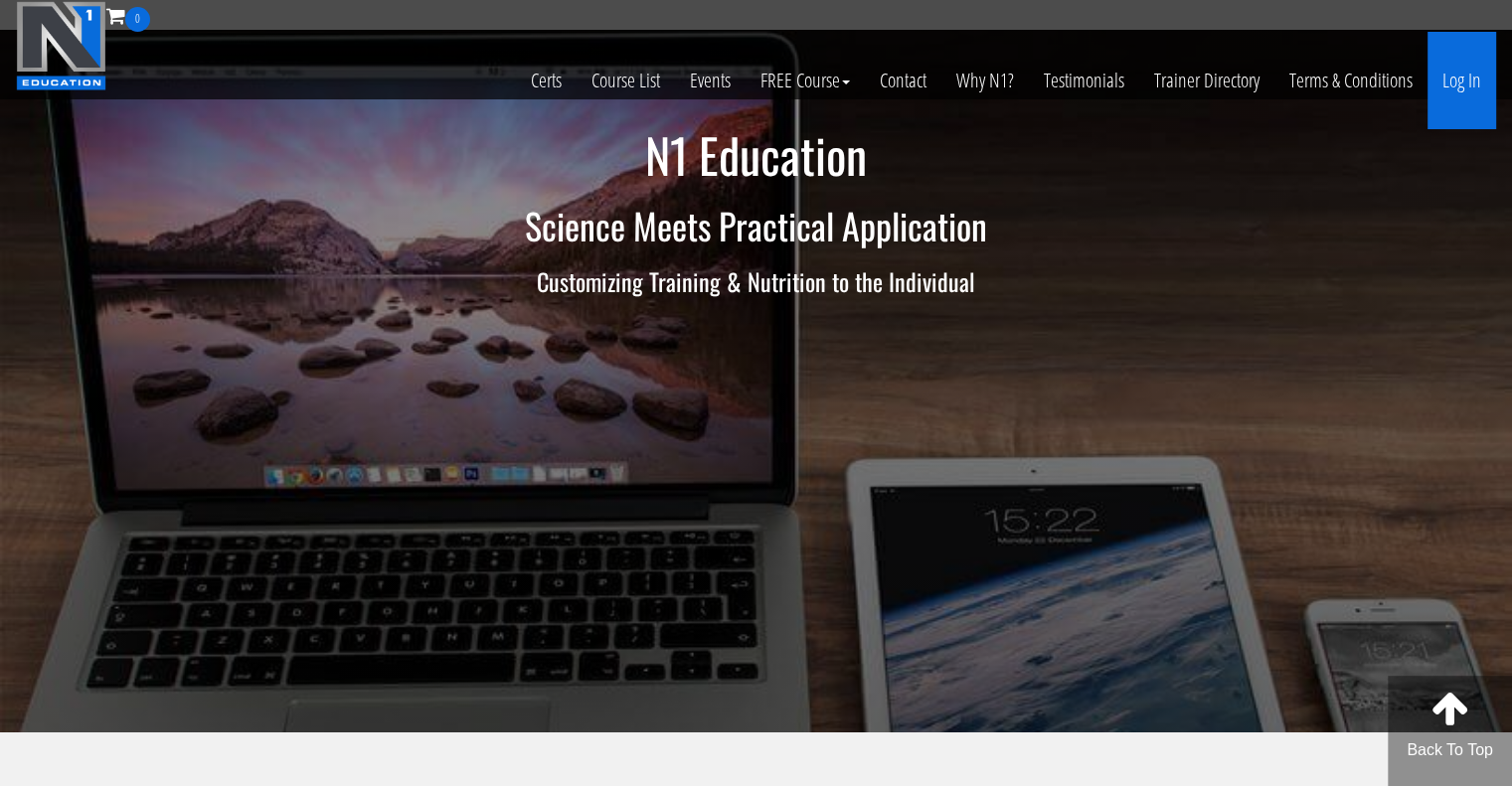 click on "Log In" at bounding box center [1461, 80] 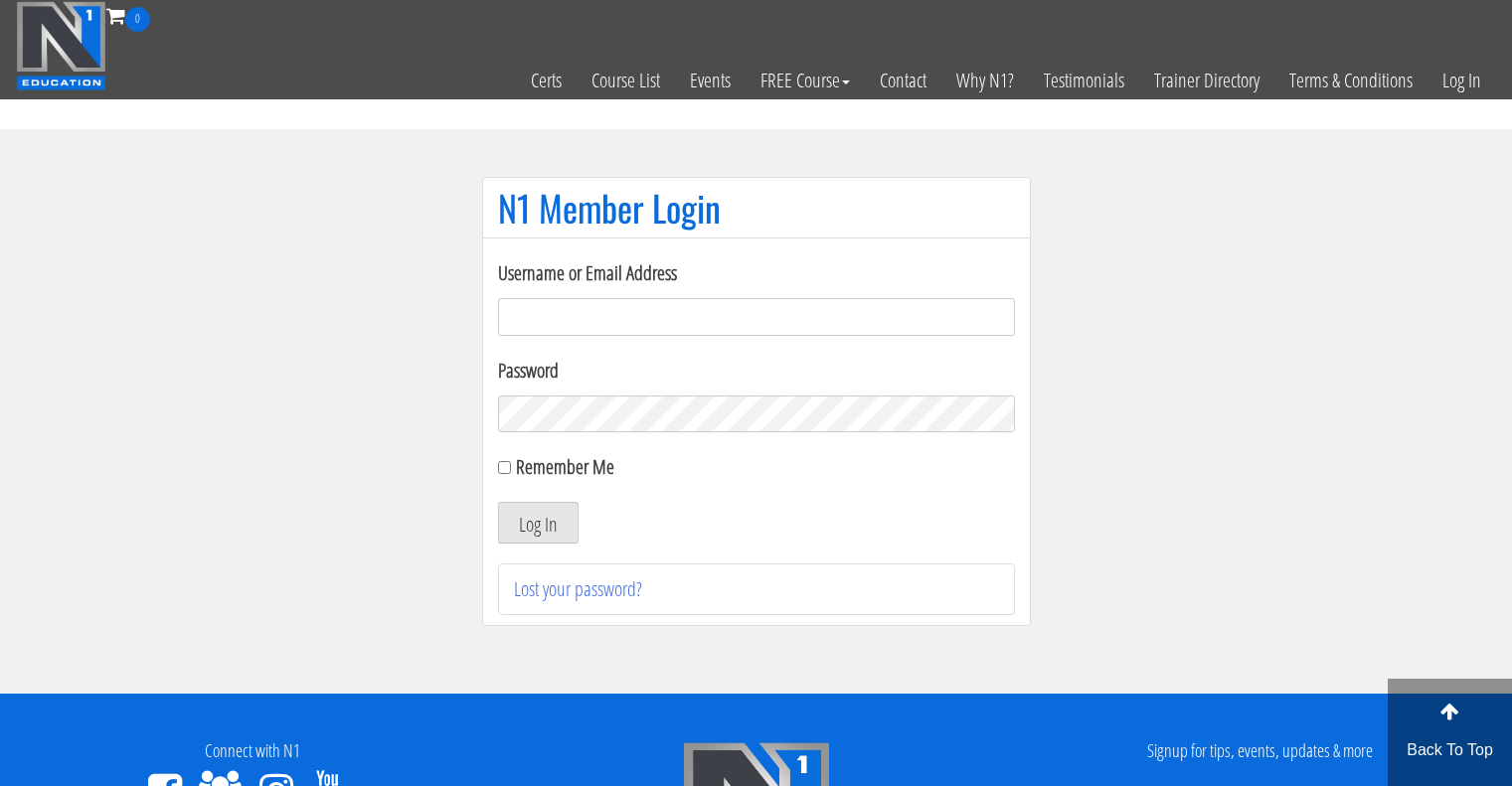 scroll, scrollTop: 0, scrollLeft: 0, axis: both 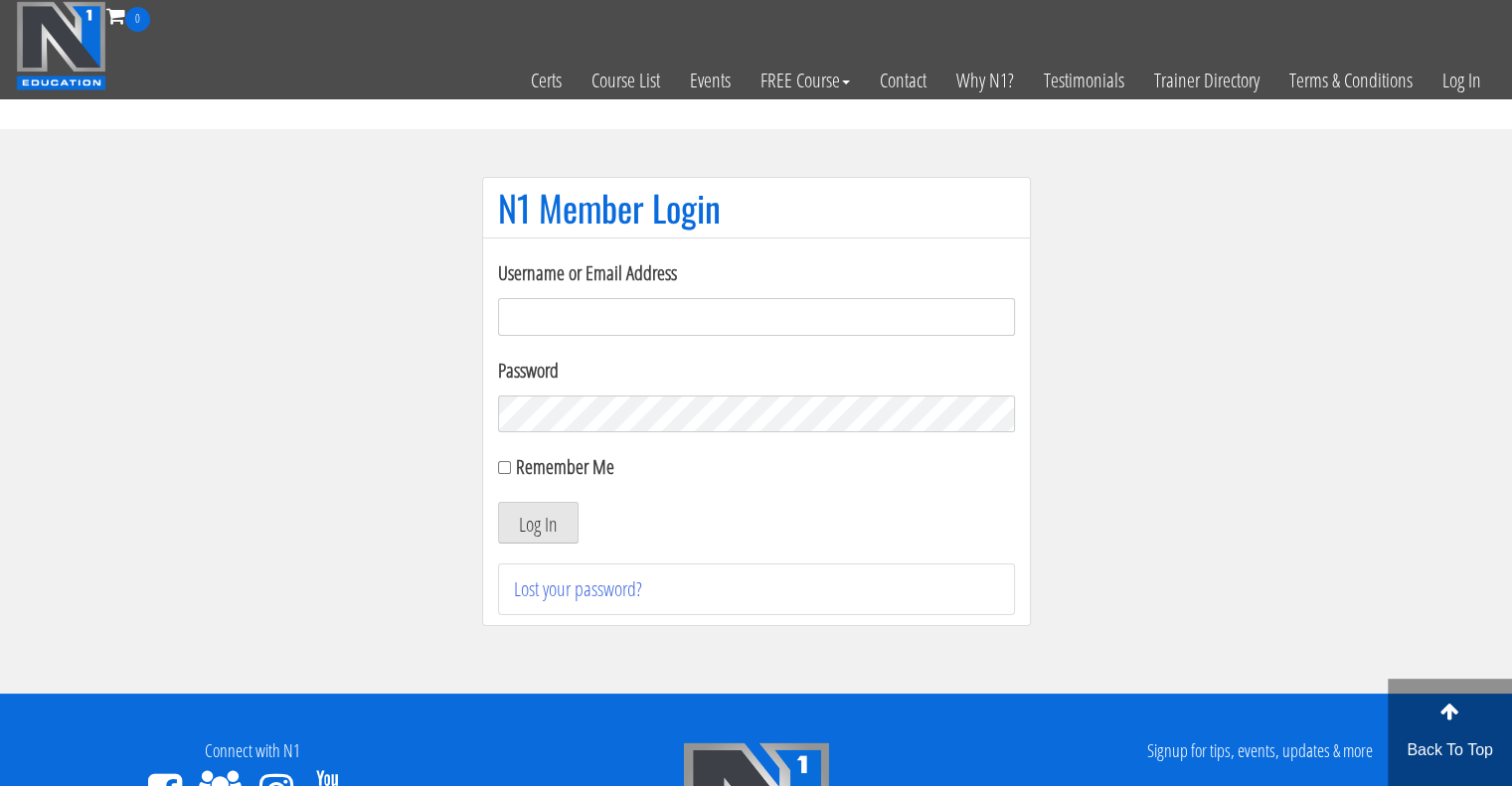 click on "Username or Email Address" at bounding box center [756, 317] 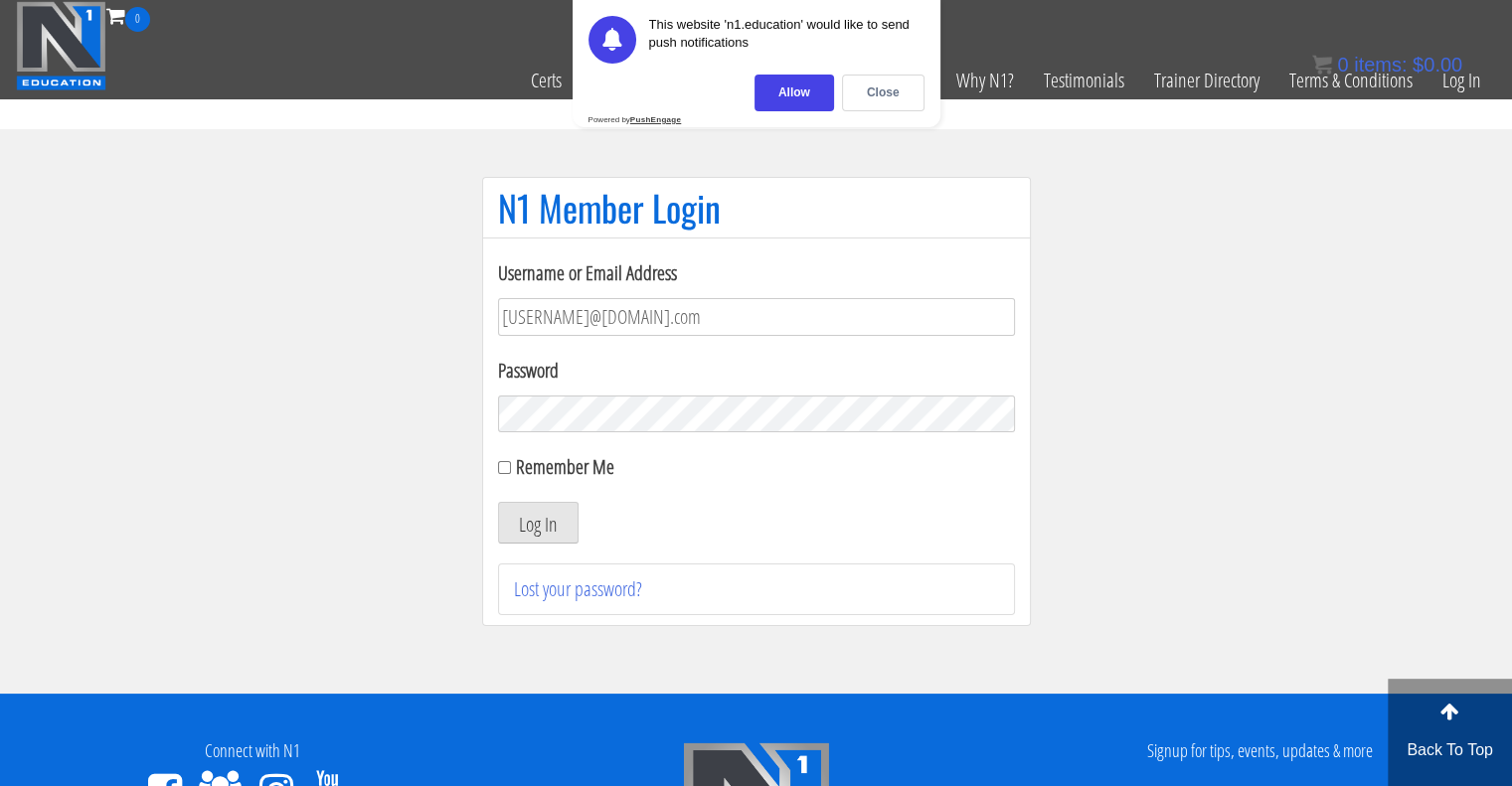 click on "Remember Me" at bounding box center (756, 467) 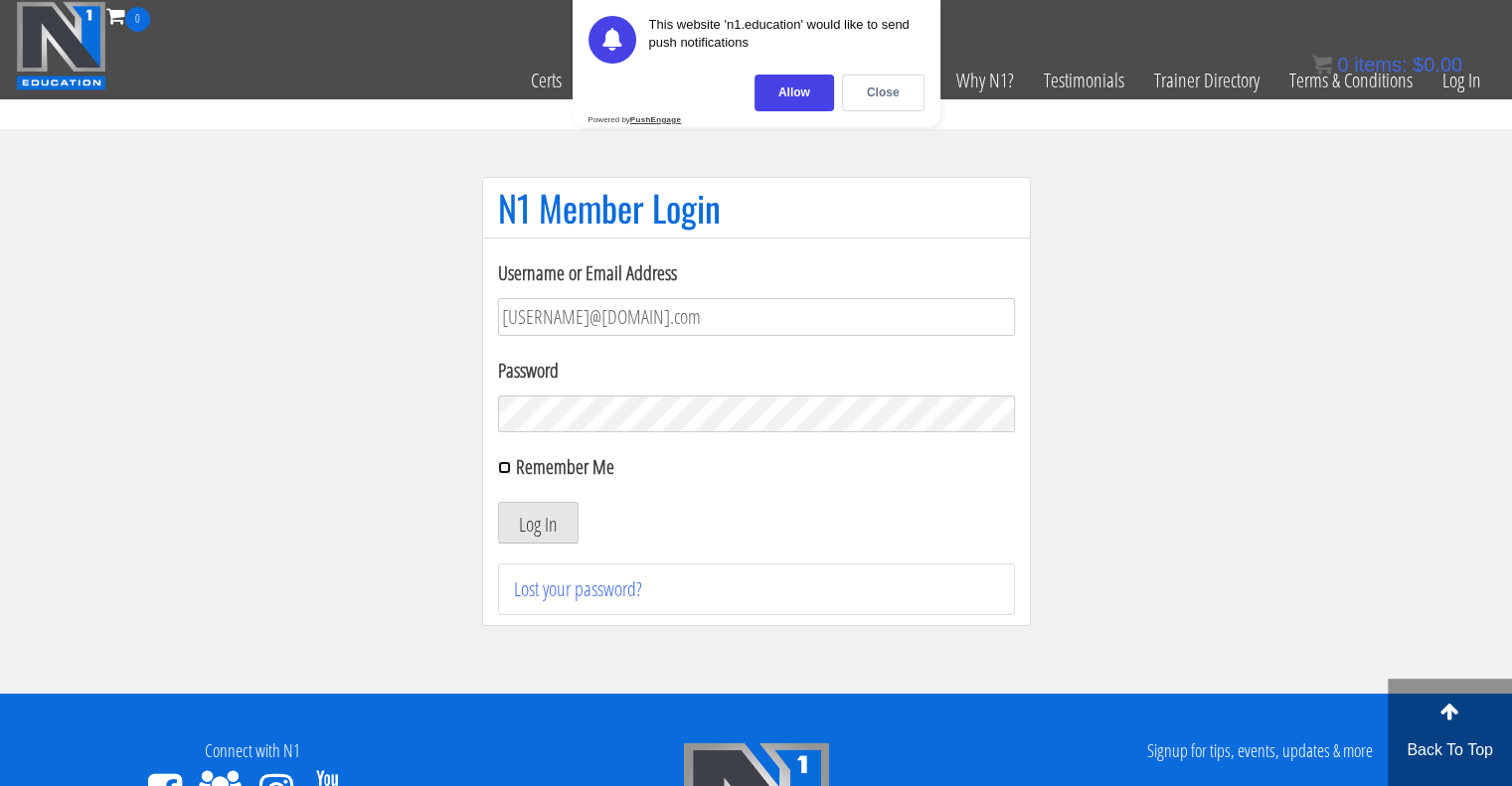 click on "Remember Me" at bounding box center [504, 467] 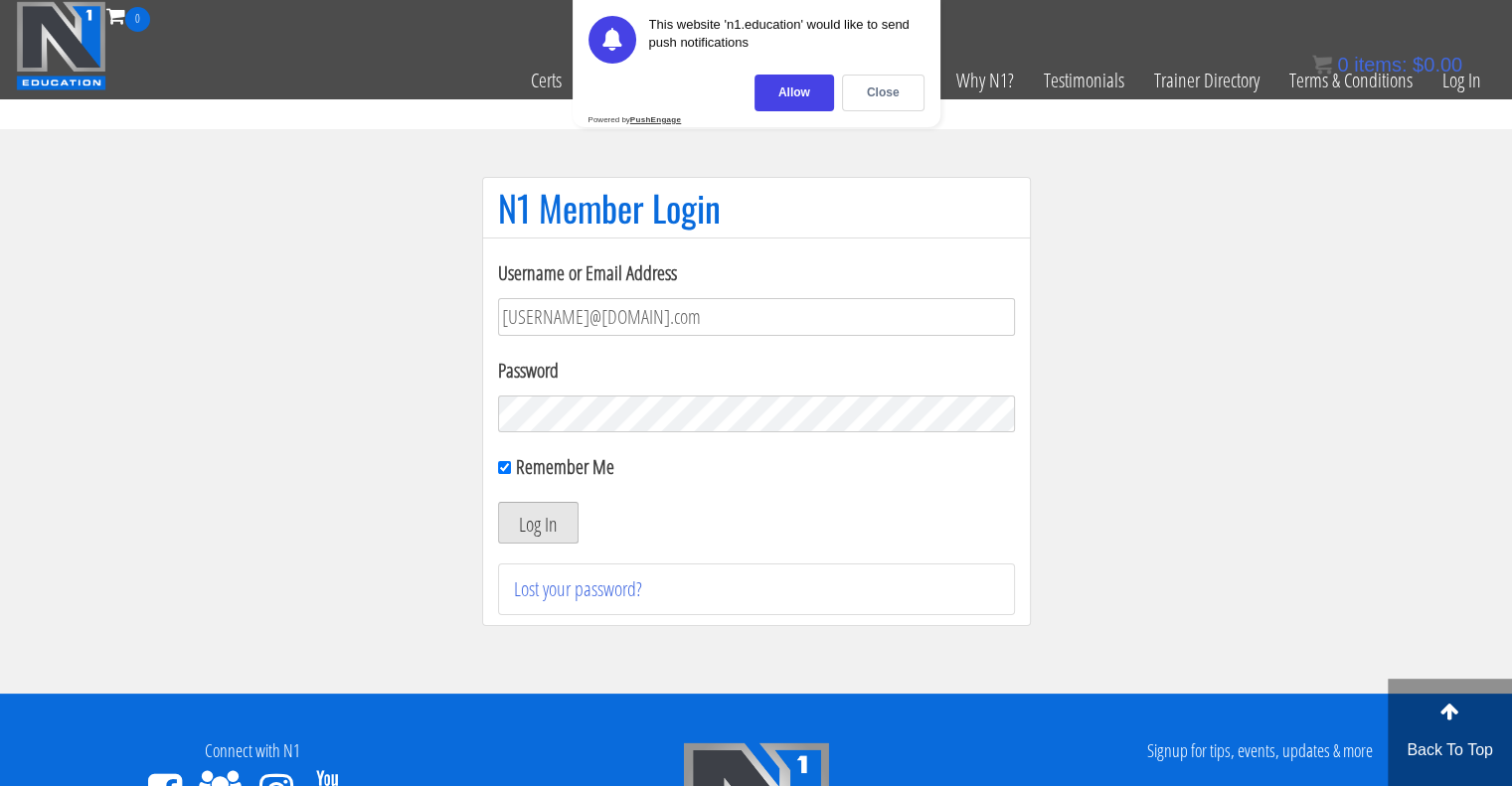 click on "Log In" at bounding box center (538, 523) 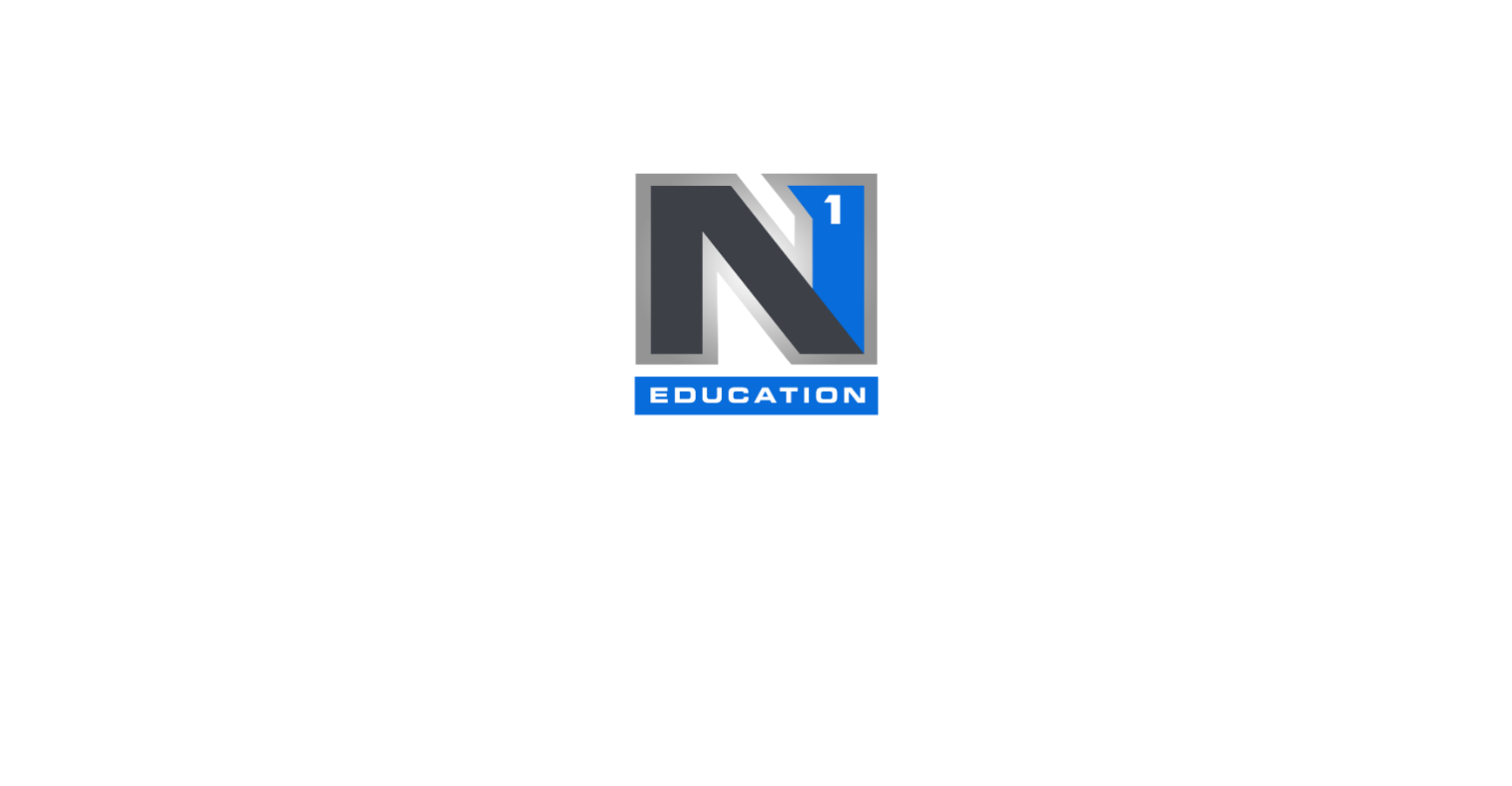 scroll, scrollTop: 0, scrollLeft: 0, axis: both 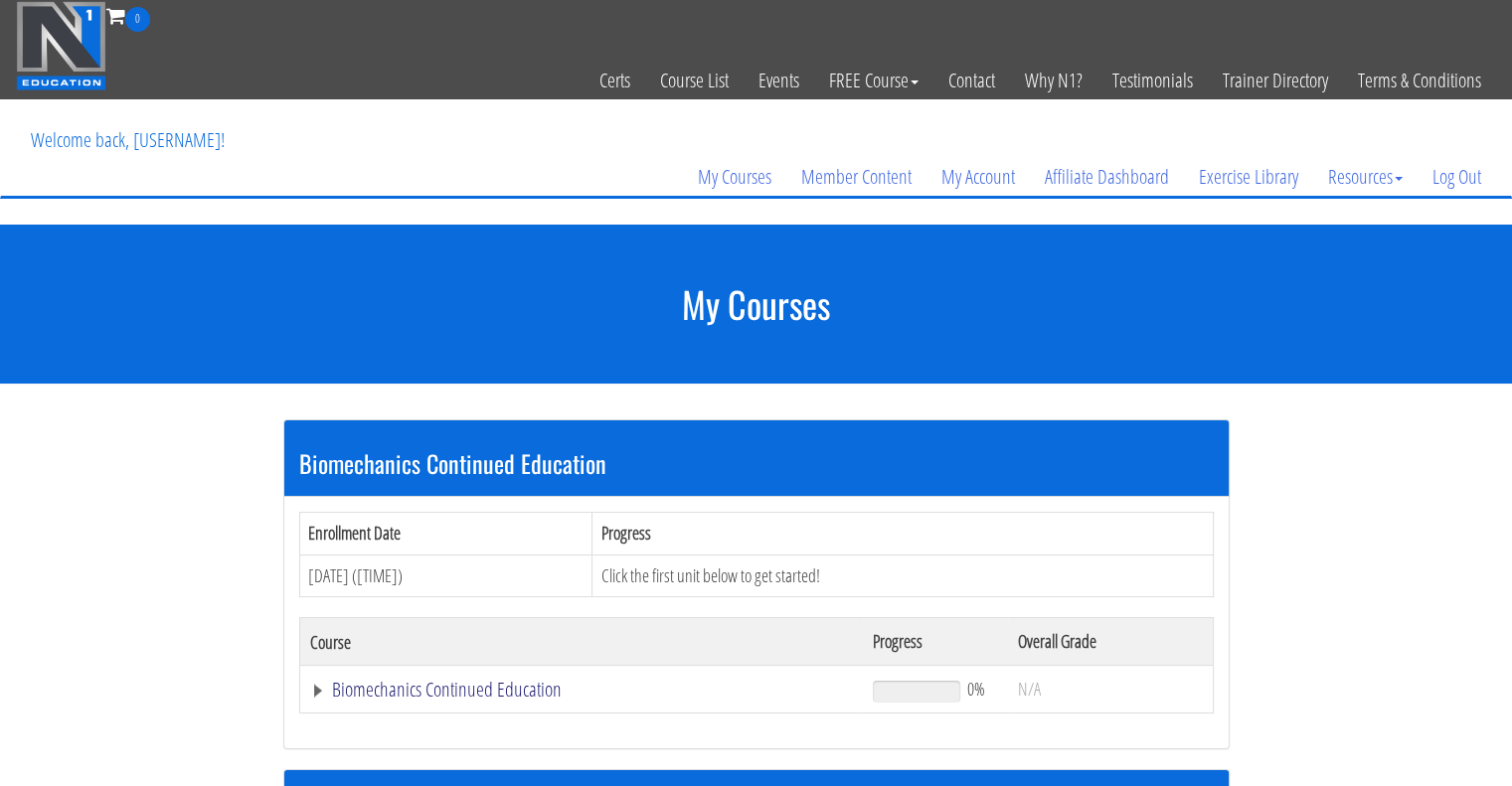 click on "Biomechanics Continued Education" at bounding box center (582, 690) 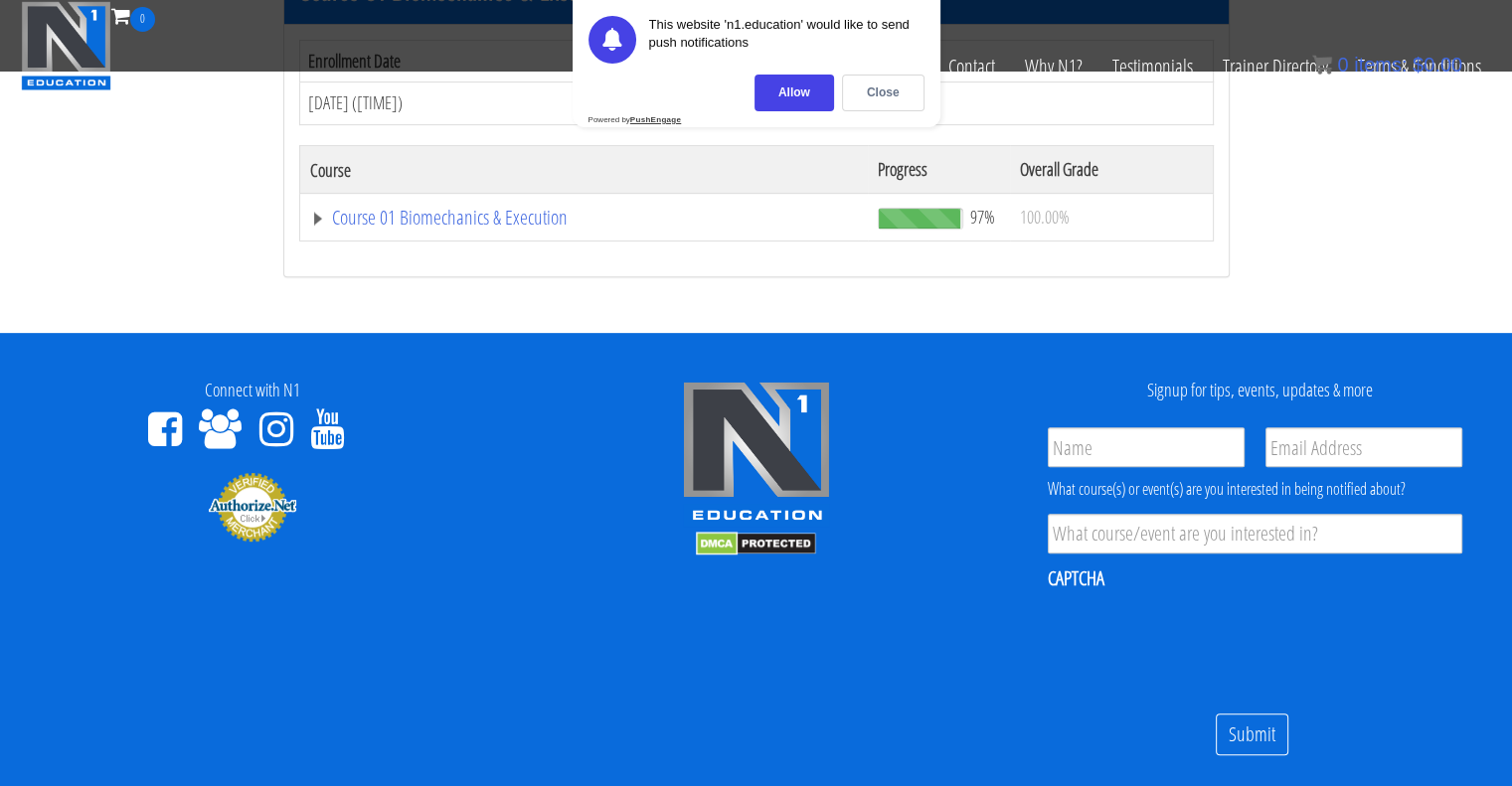 scroll, scrollTop: 797, scrollLeft: 0, axis: vertical 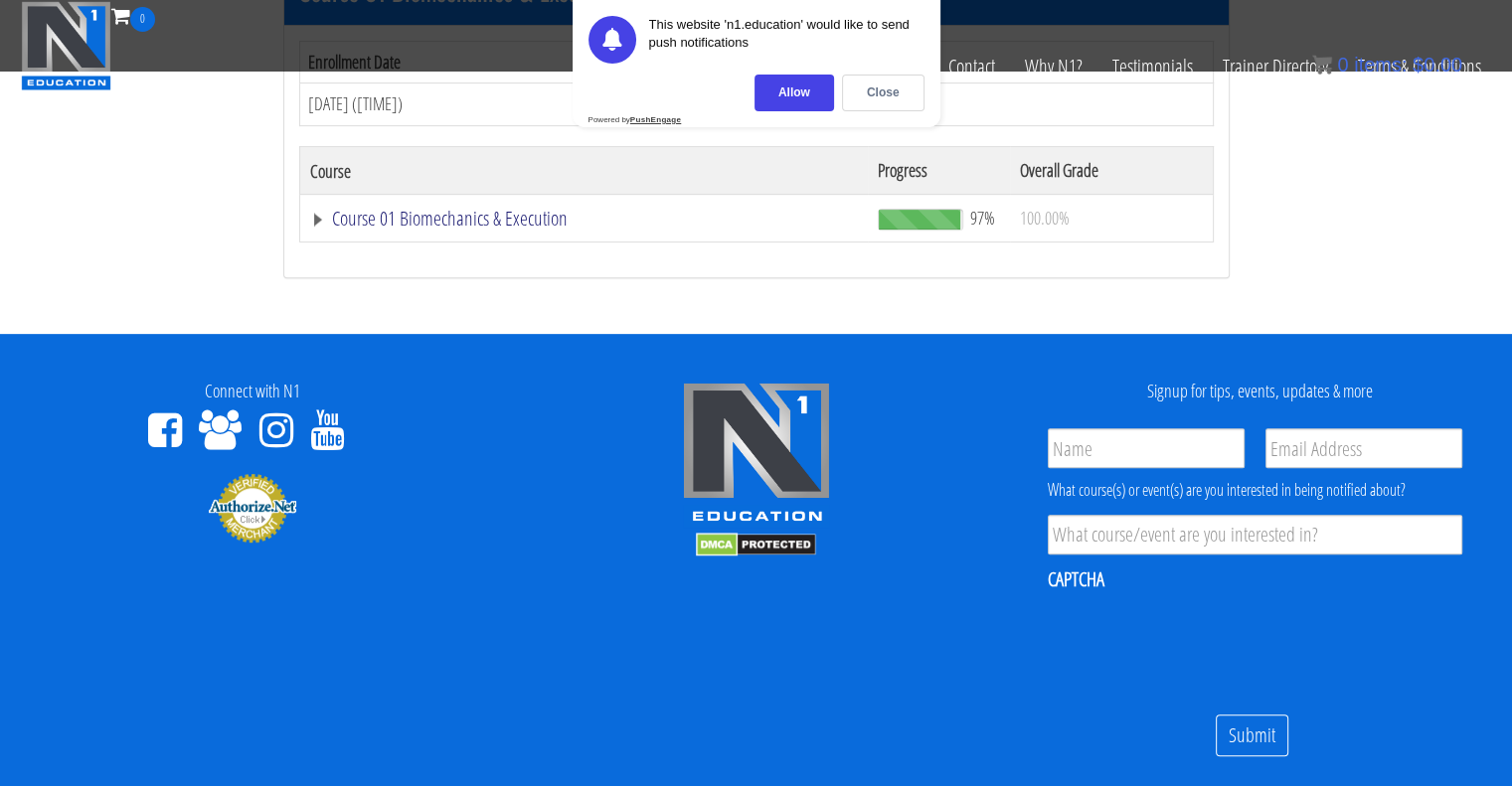 click on "Course 01 Biomechanics & Execution" at bounding box center (582, -233) 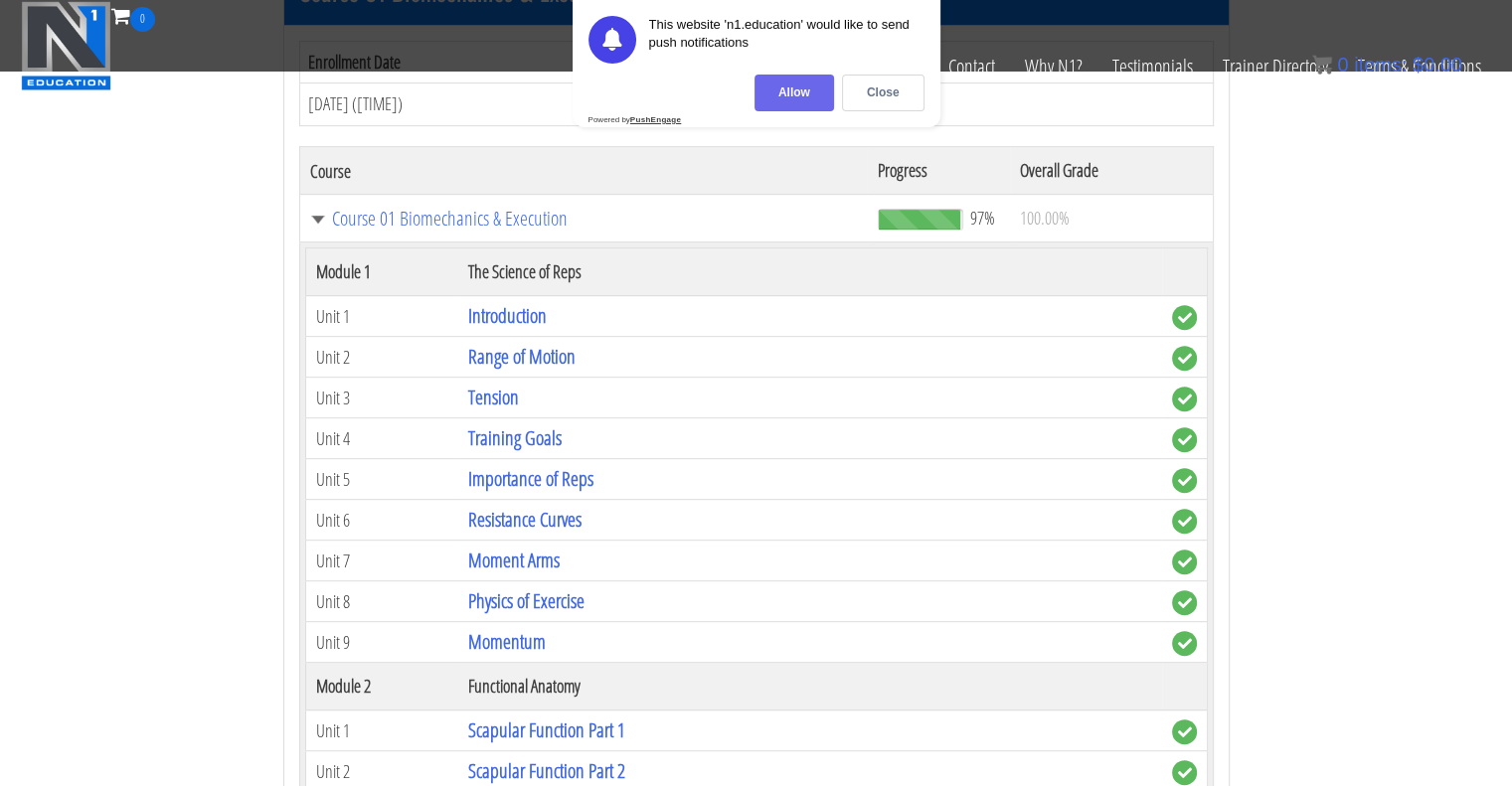 click on "Allow" at bounding box center [794, 92] 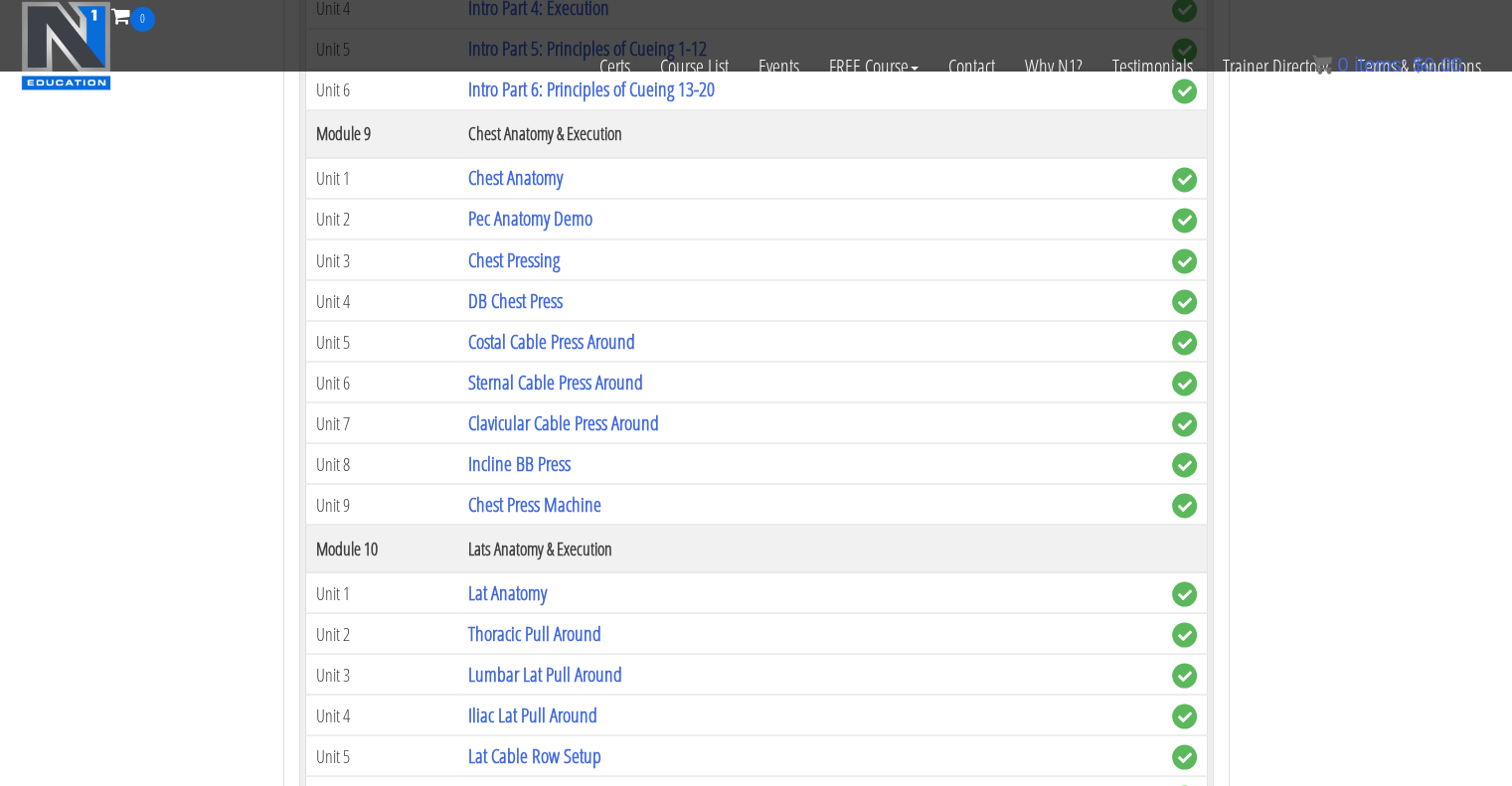 scroll, scrollTop: 3510, scrollLeft: 0, axis: vertical 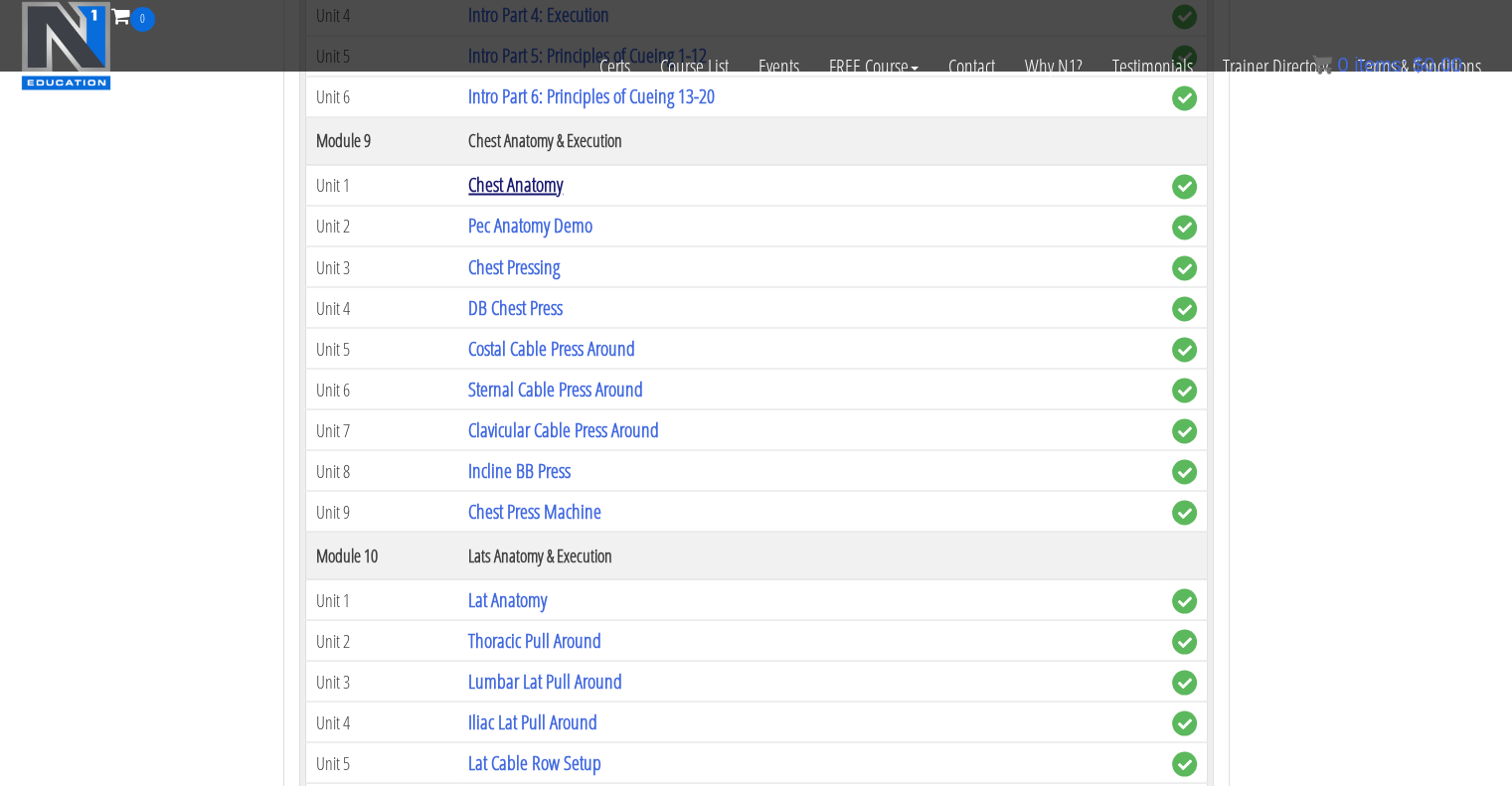 click on "Chest Anatomy" at bounding box center (515, 184) 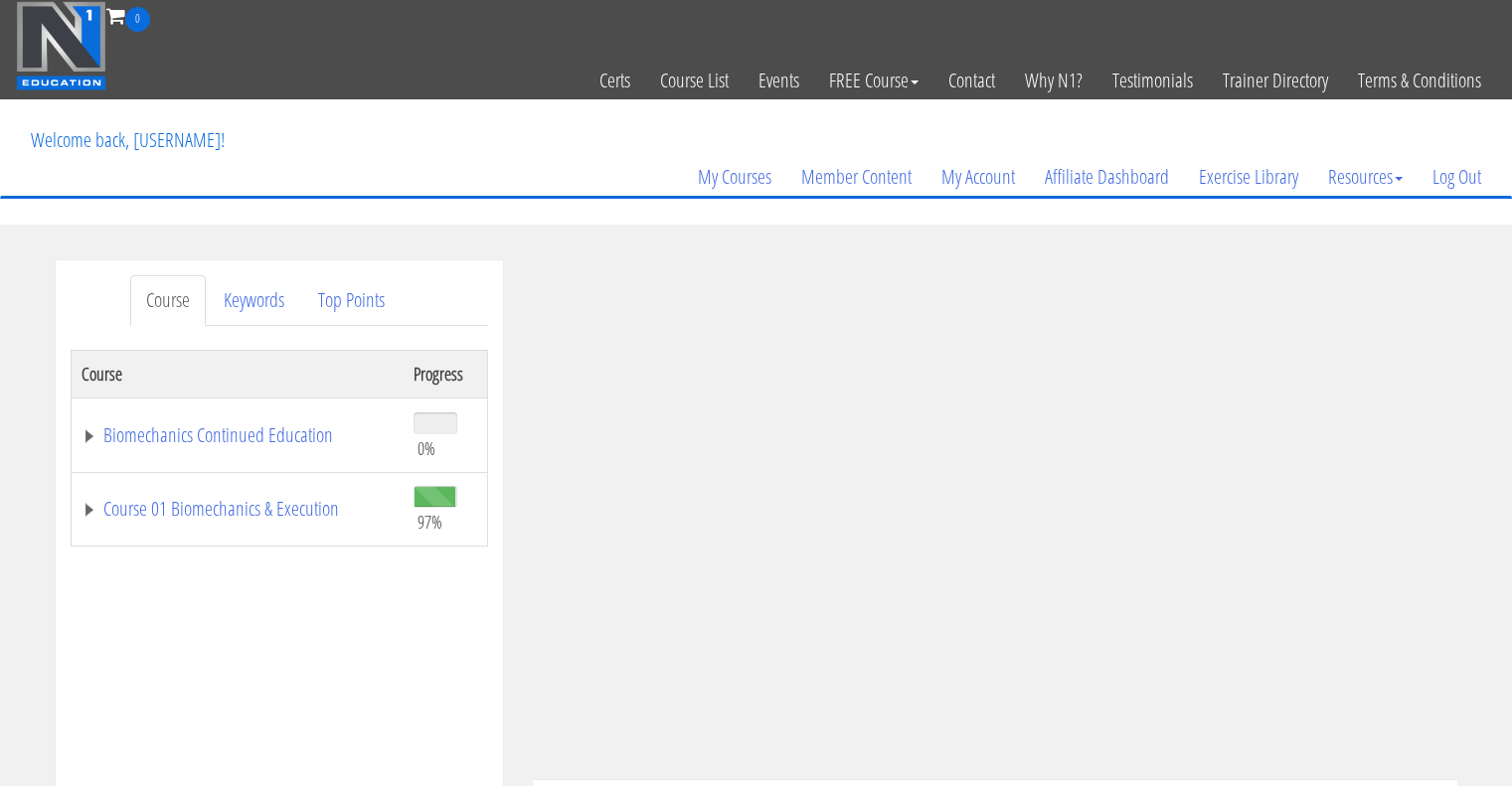 scroll, scrollTop: 0, scrollLeft: 0, axis: both 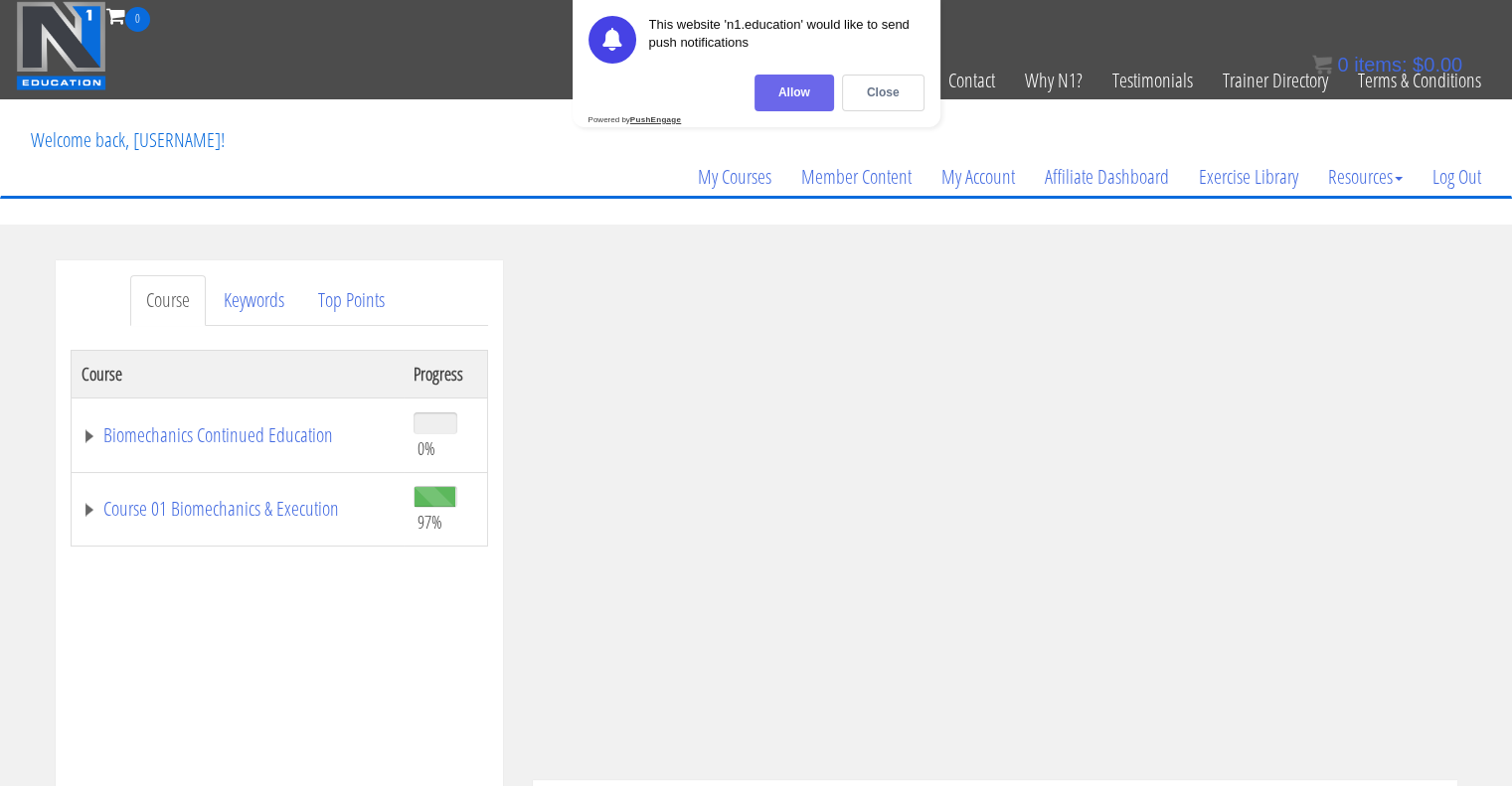 click on "Allow" at bounding box center [794, 92] 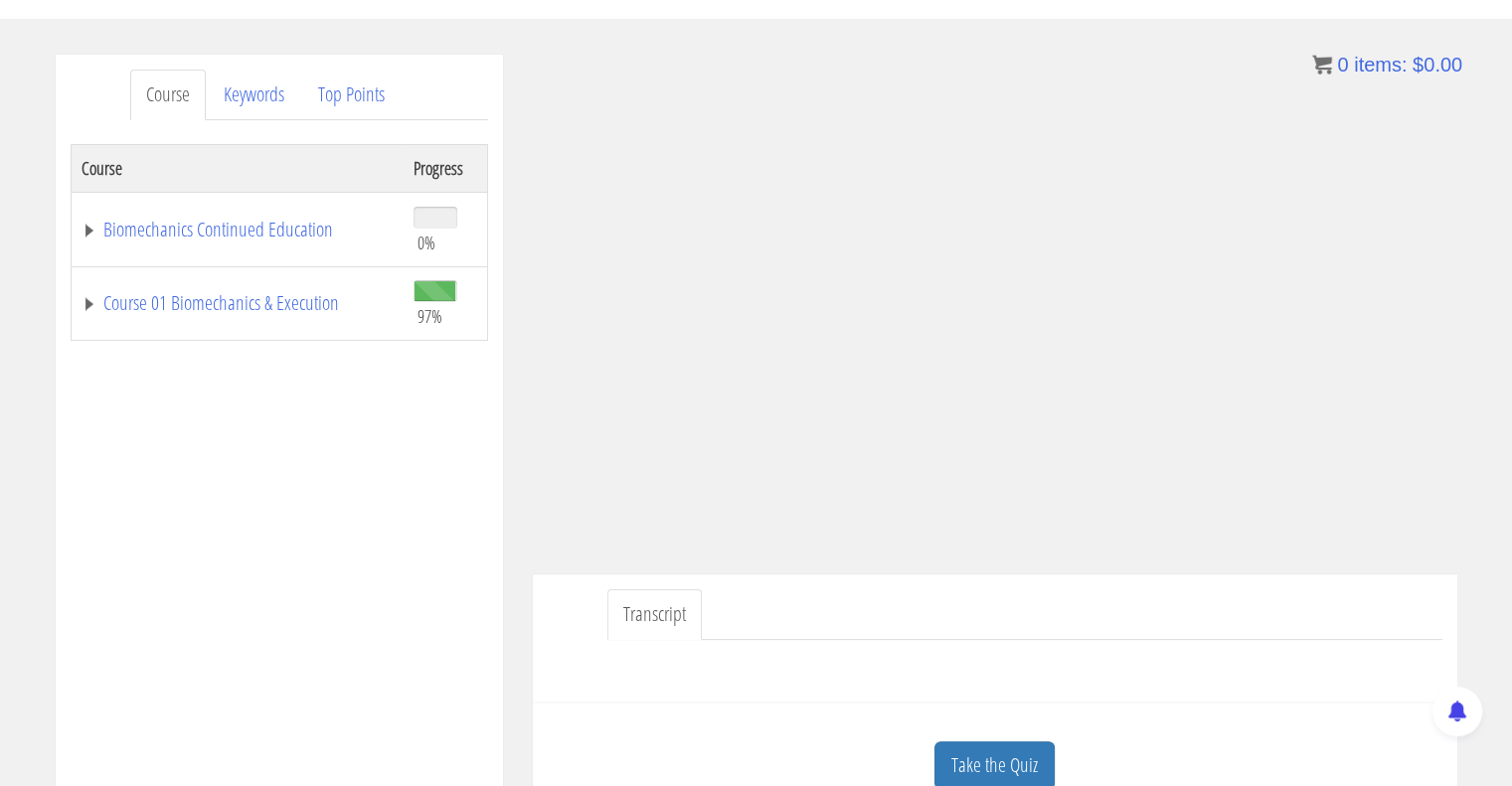scroll, scrollTop: 172, scrollLeft: 0, axis: vertical 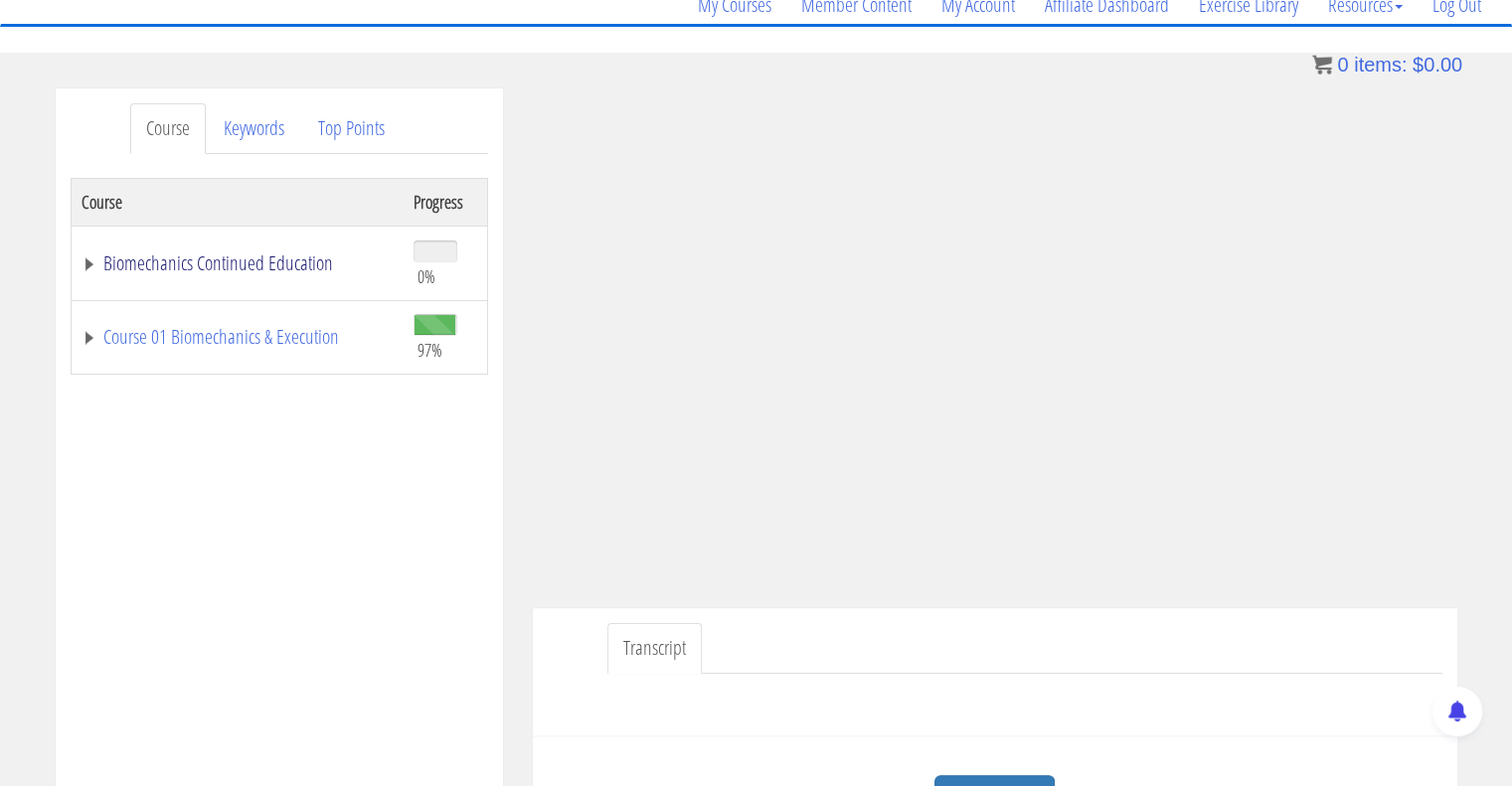 click on "Biomechanics Continued Education" at bounding box center [238, 263] 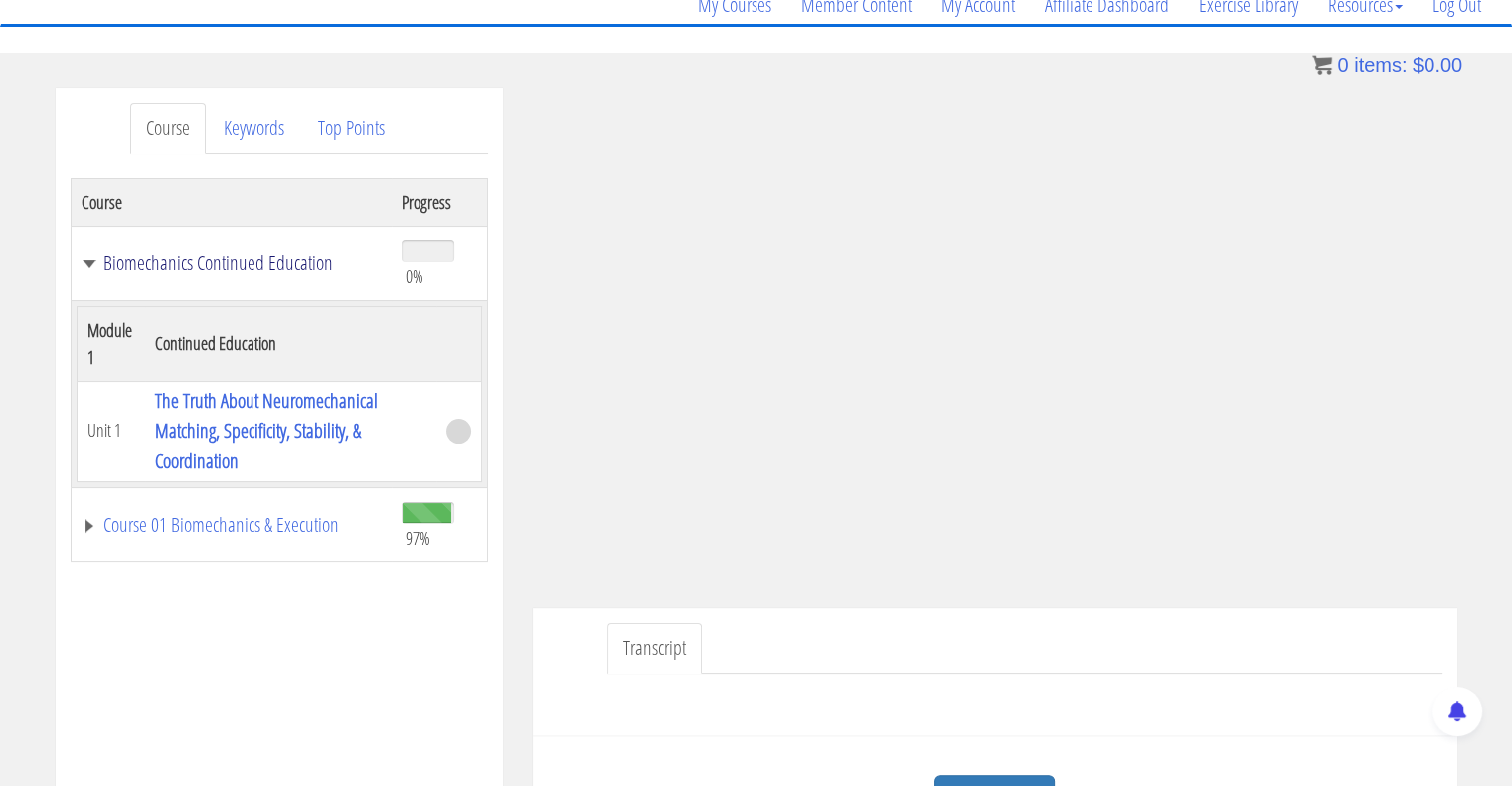 click on "Biomechanics Continued Education" at bounding box center [232, 263] 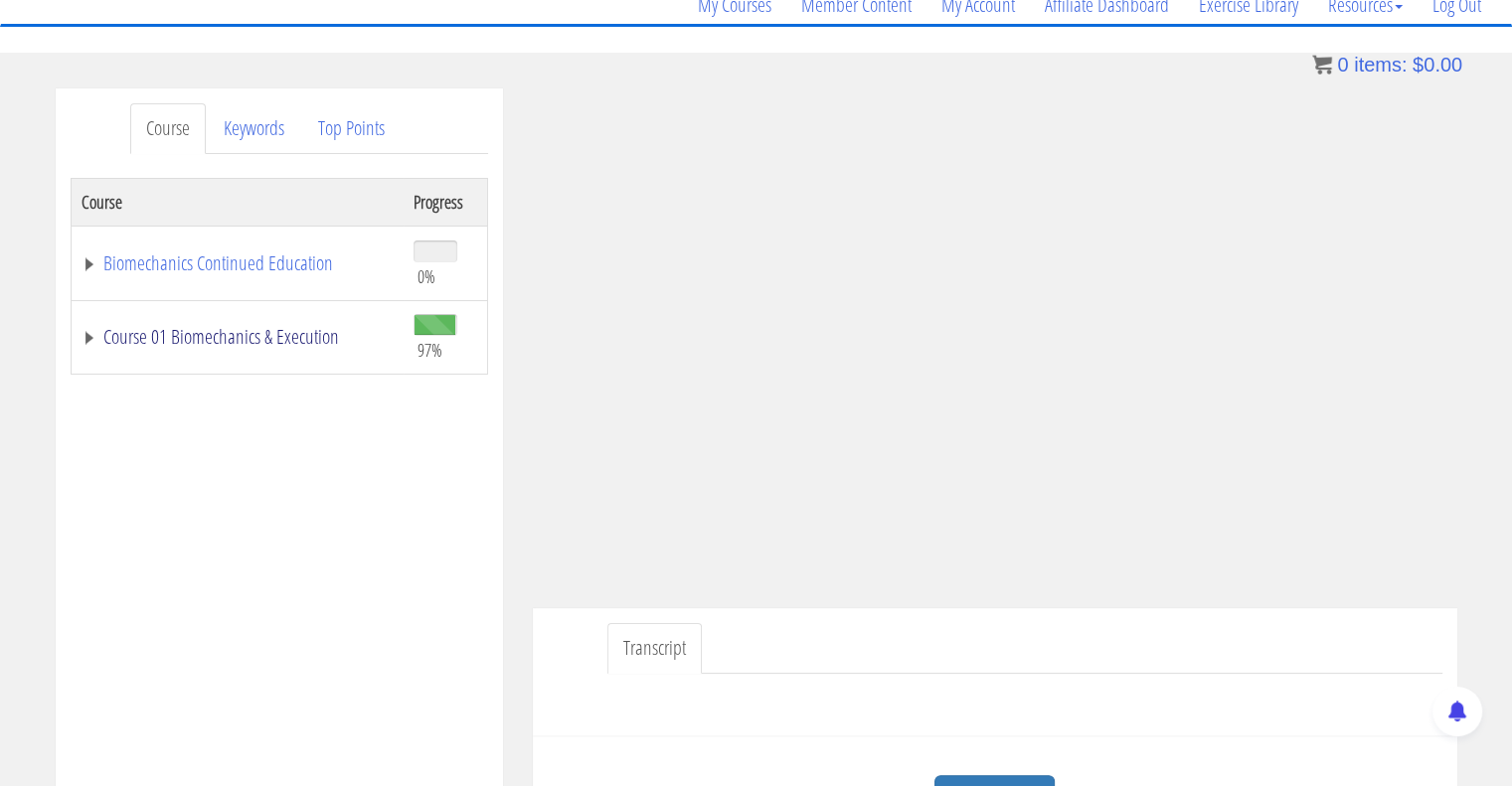 click on "Course 01 Biomechanics & Execution" at bounding box center [238, 337] 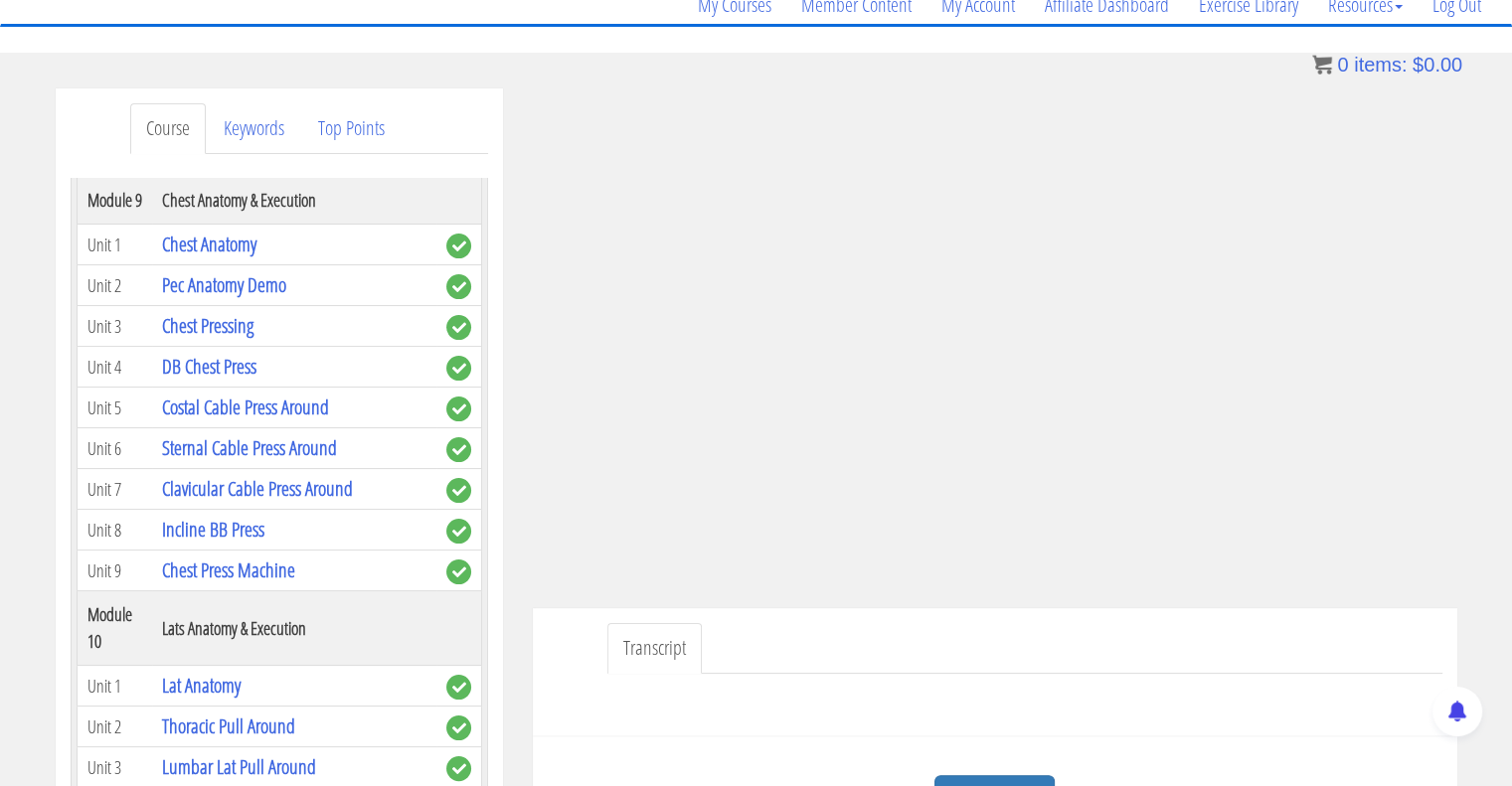 scroll, scrollTop: 3219, scrollLeft: 0, axis: vertical 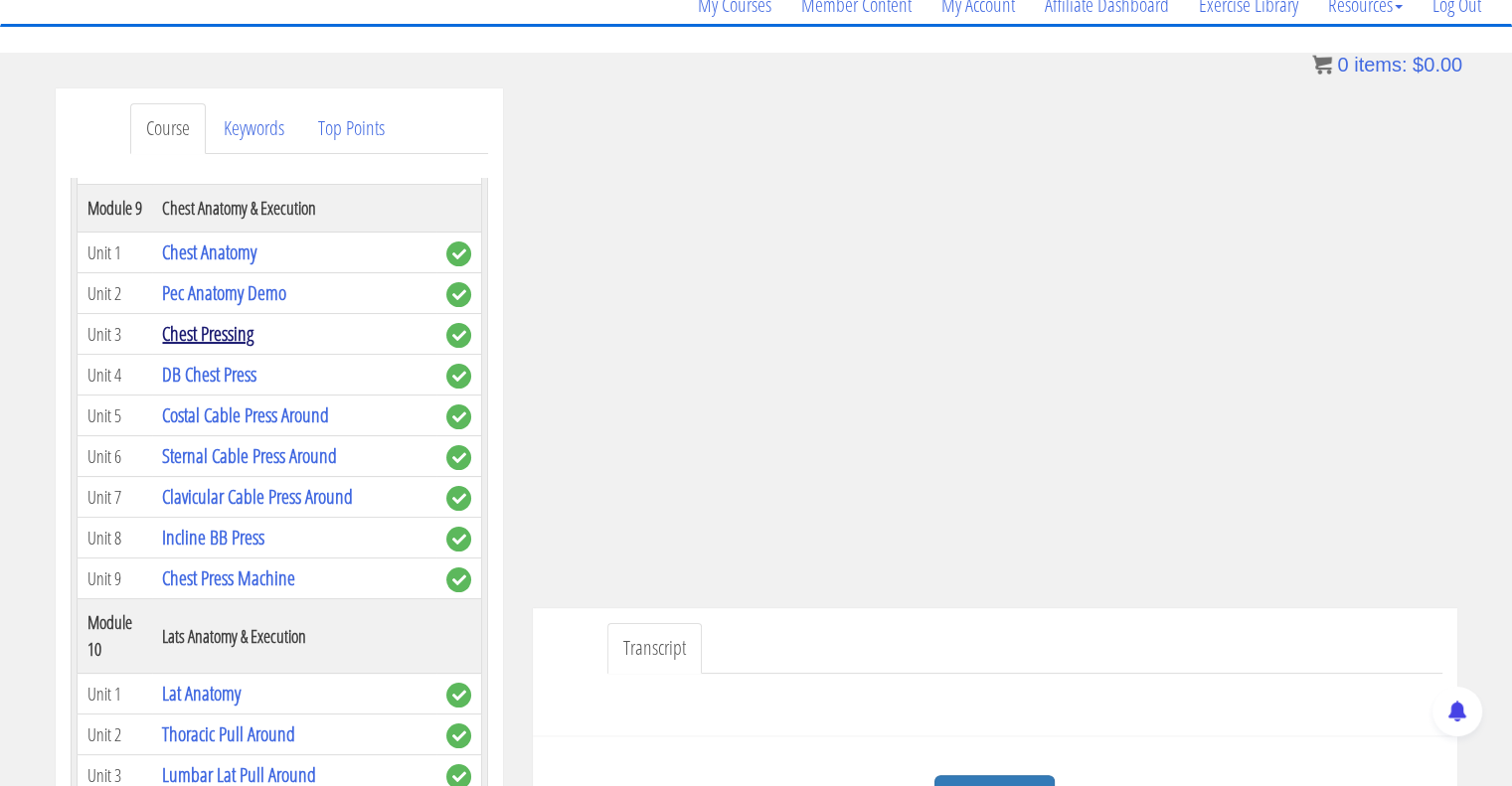click on "Chest Pressing" at bounding box center [208, 333] 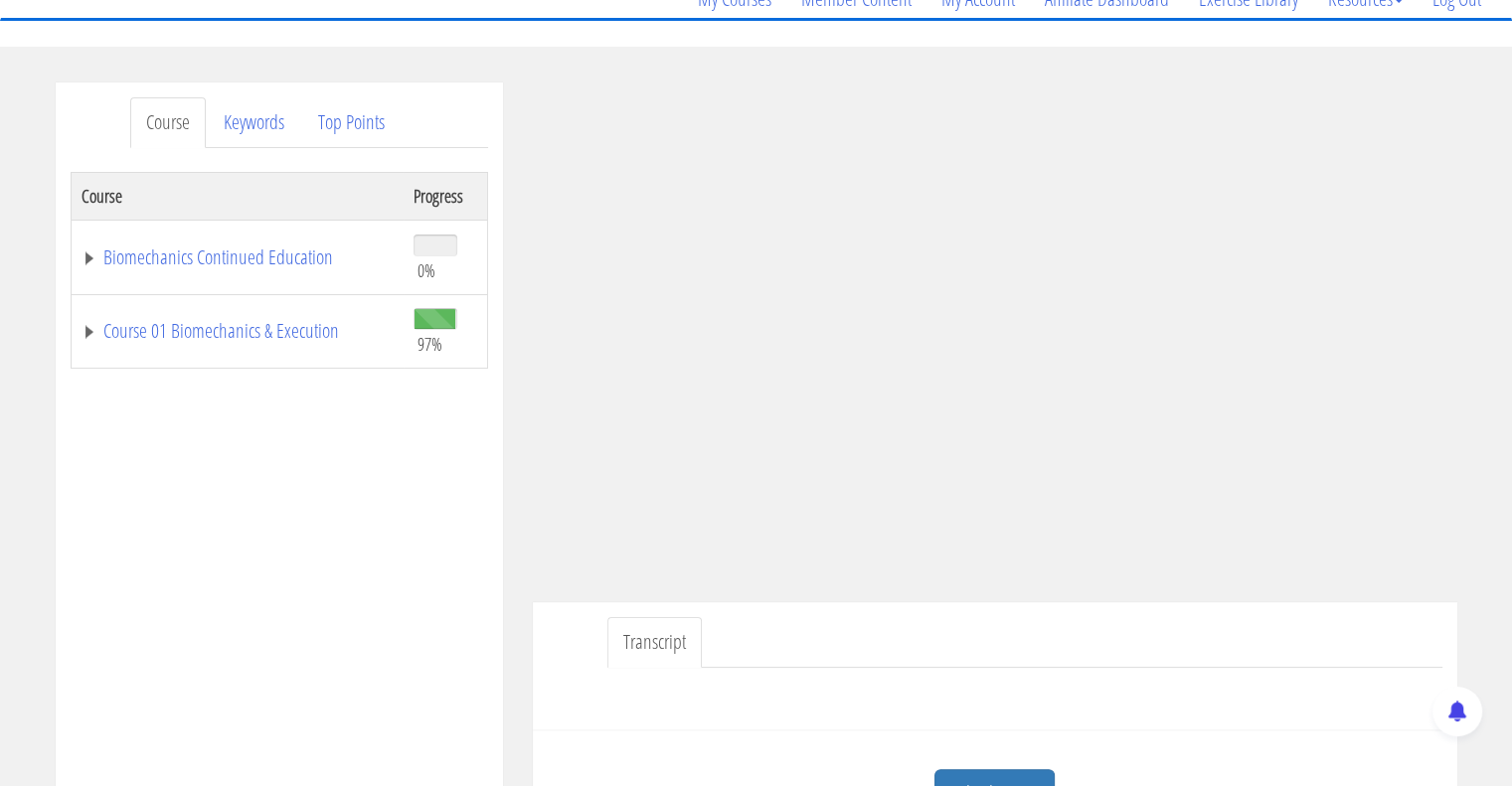 scroll, scrollTop: 179, scrollLeft: 0, axis: vertical 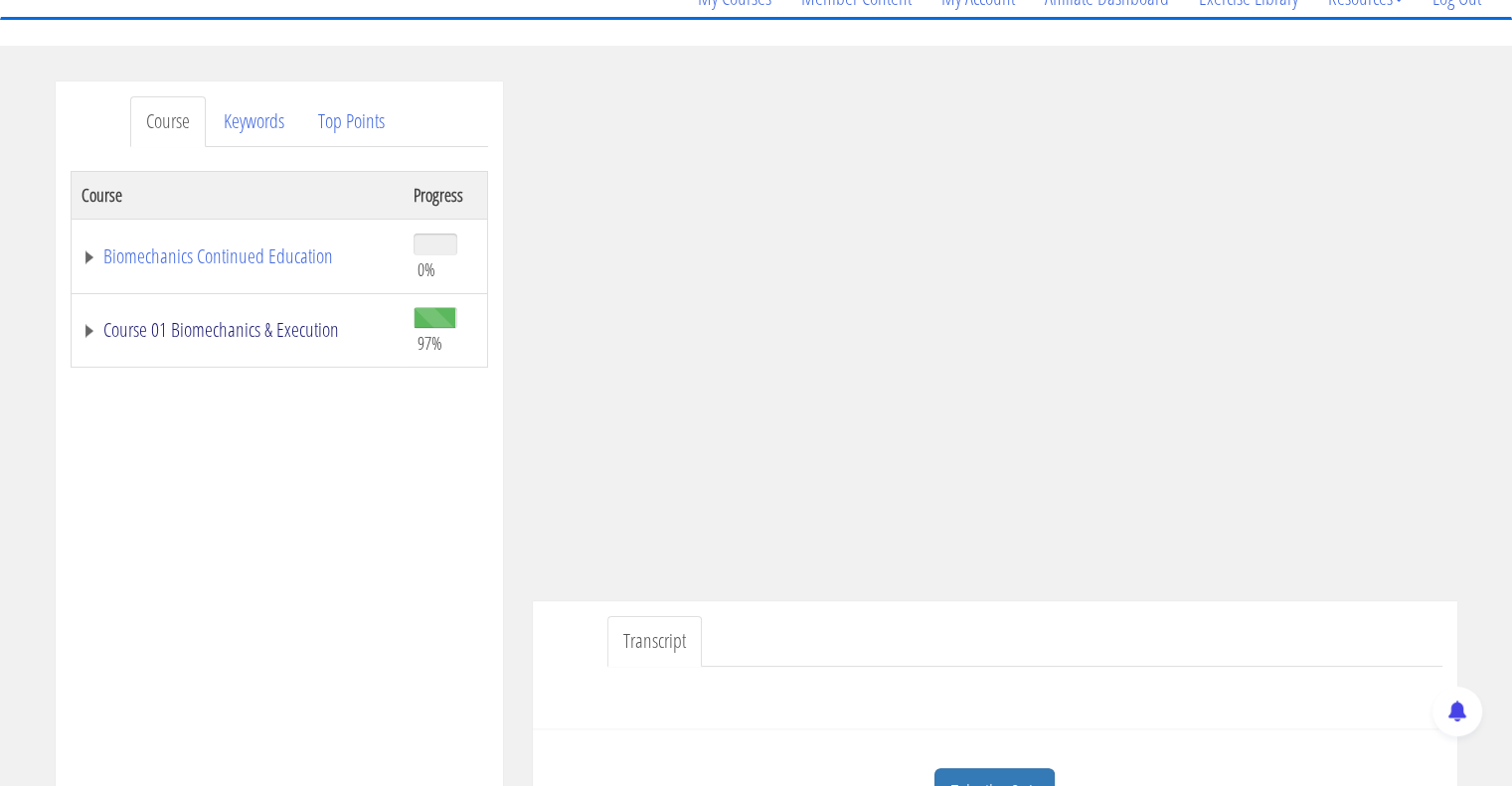 click on "Course 01 Biomechanics & Execution" at bounding box center (238, 330) 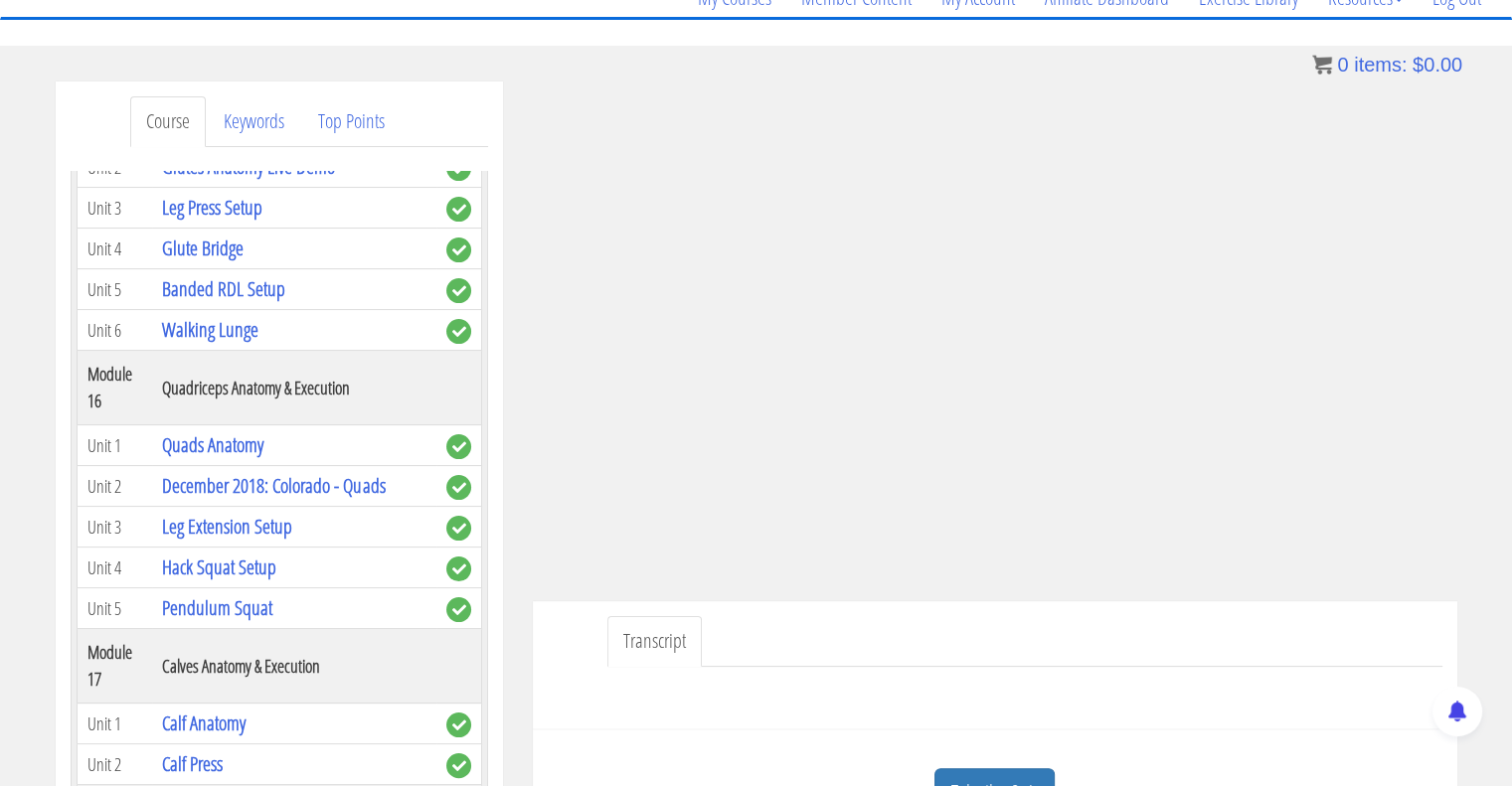 scroll, scrollTop: 5516, scrollLeft: 0, axis: vertical 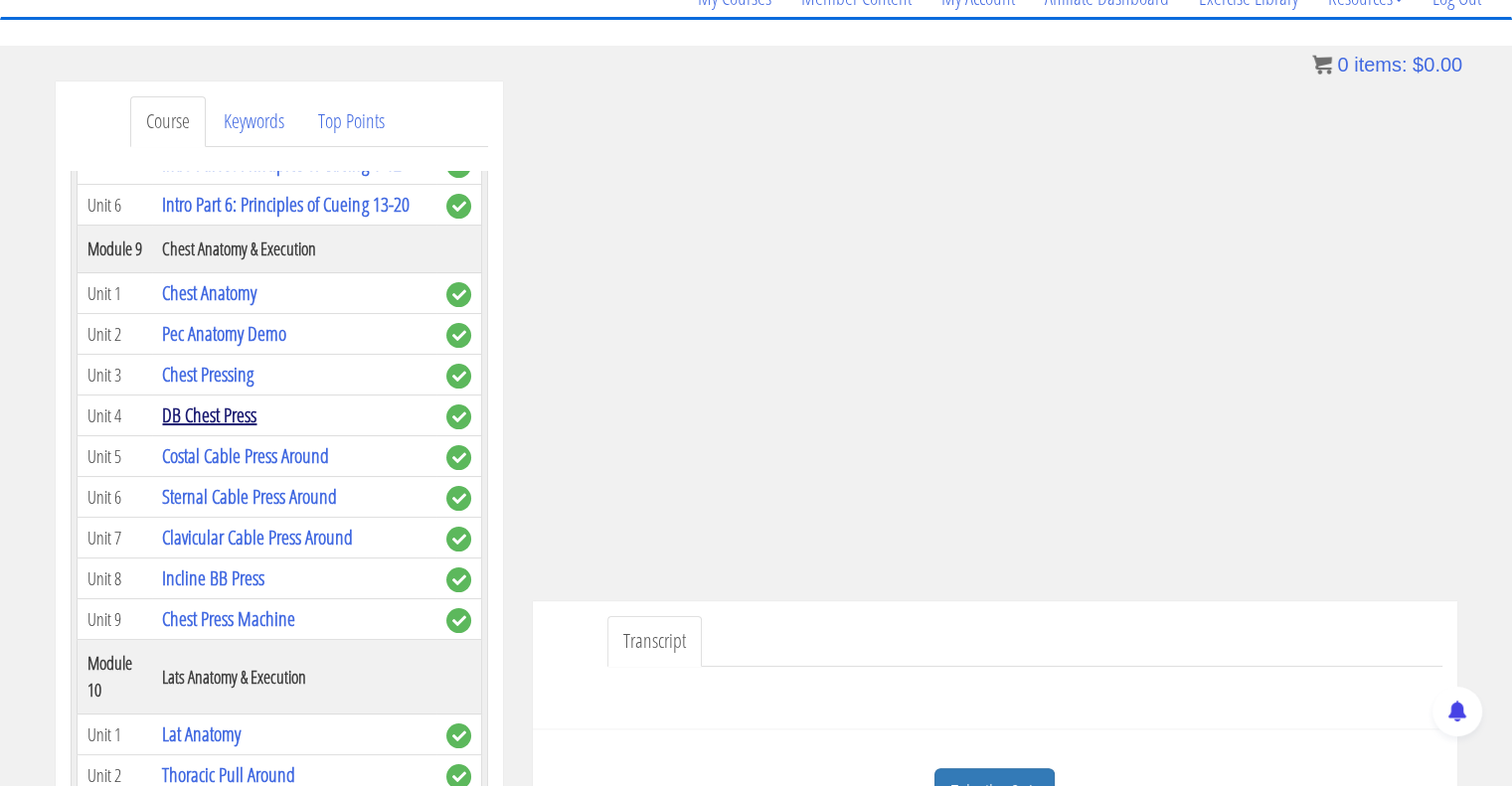 click on "DB Chest Press" at bounding box center [209, 414] 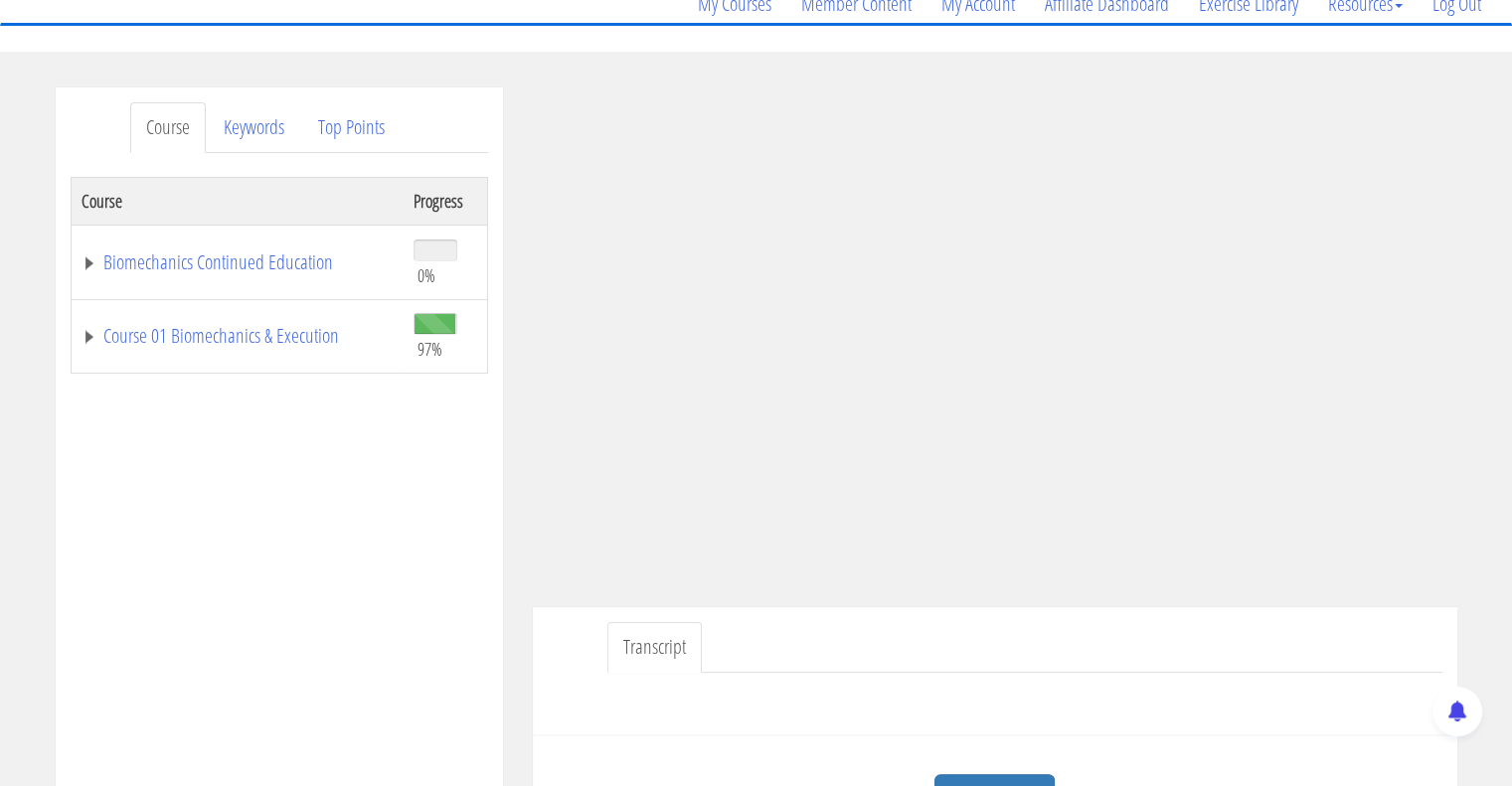 scroll, scrollTop: 235, scrollLeft: 0, axis: vertical 